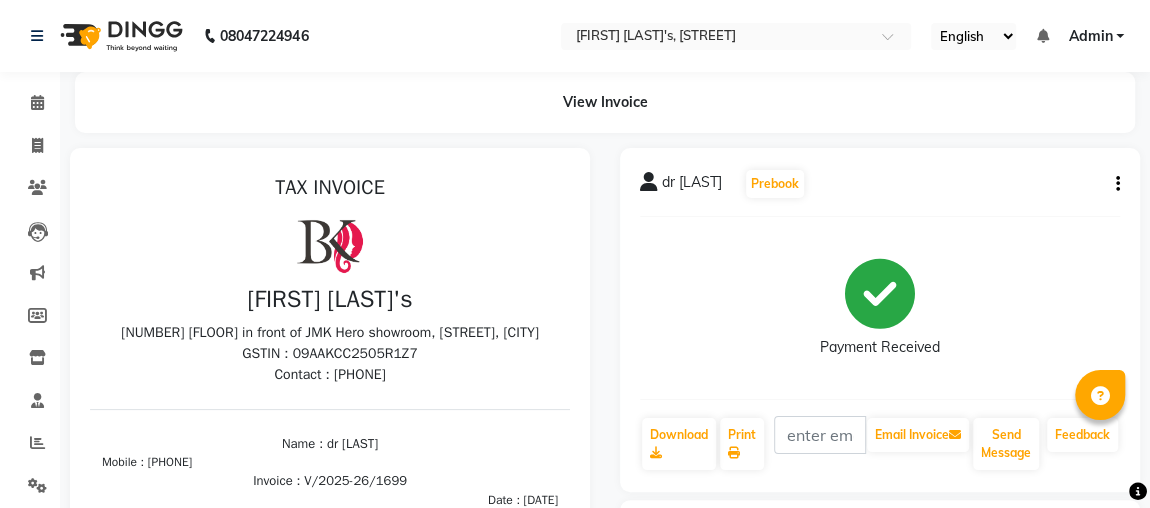 scroll, scrollTop: 0, scrollLeft: 0, axis: both 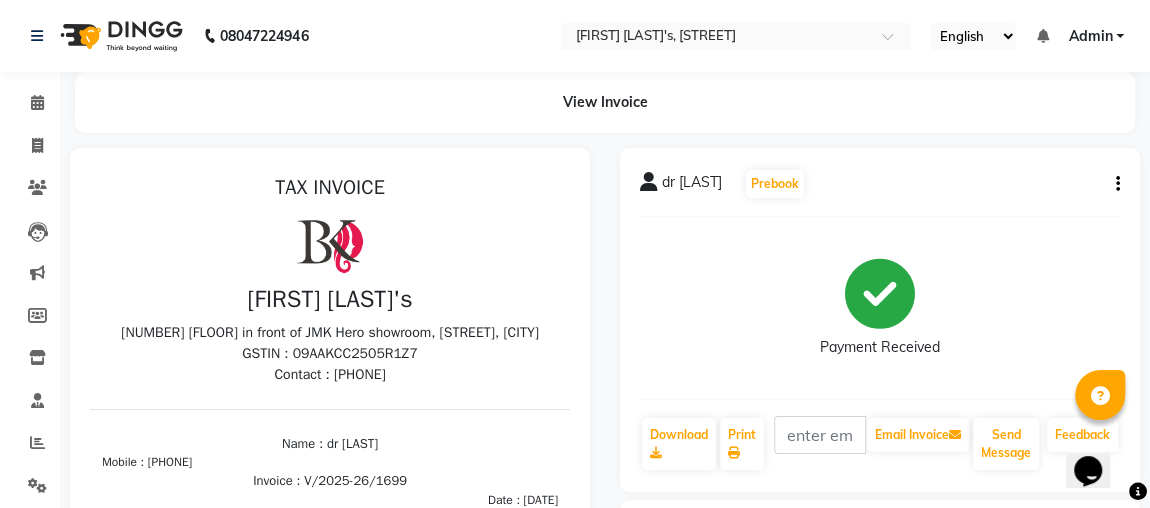 click 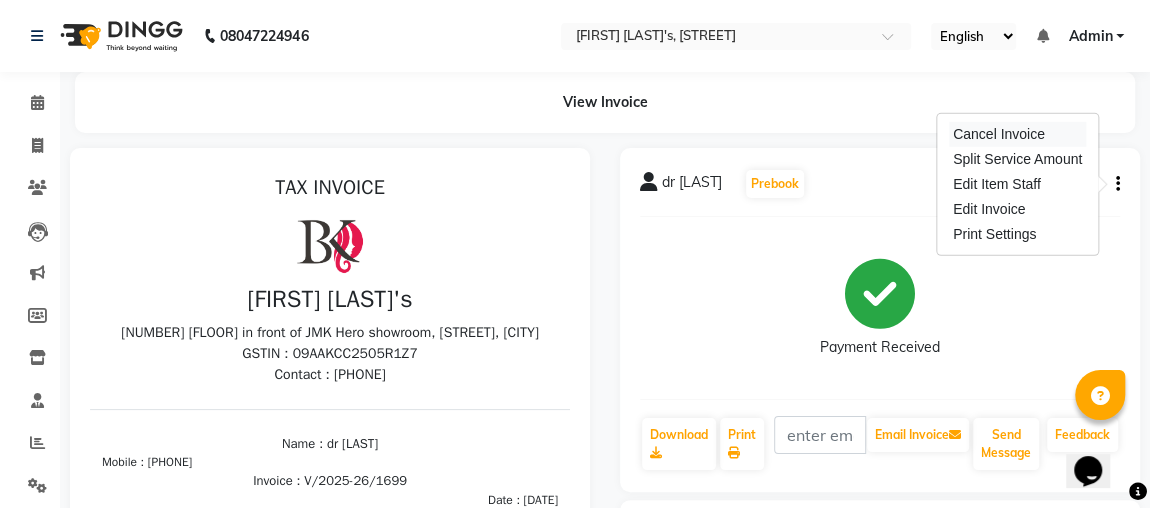 click on "Cancel Invoice" at bounding box center [1017, 134] 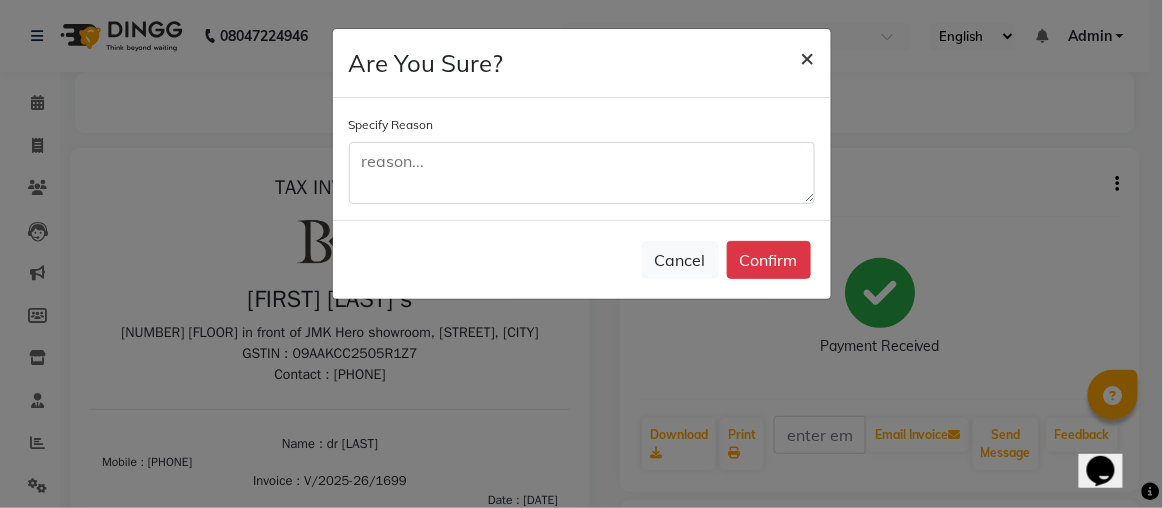 click on "×" 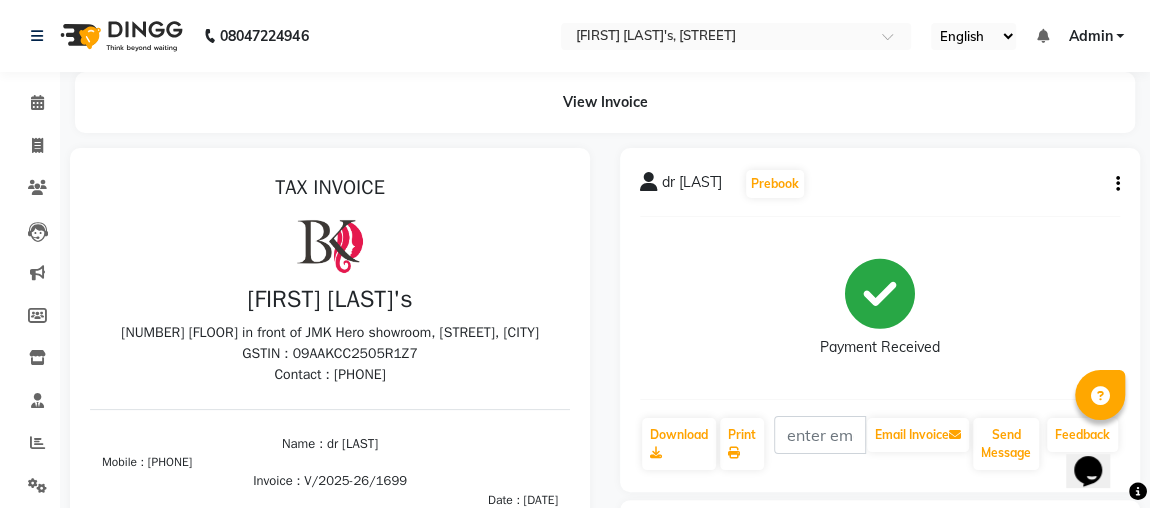 click 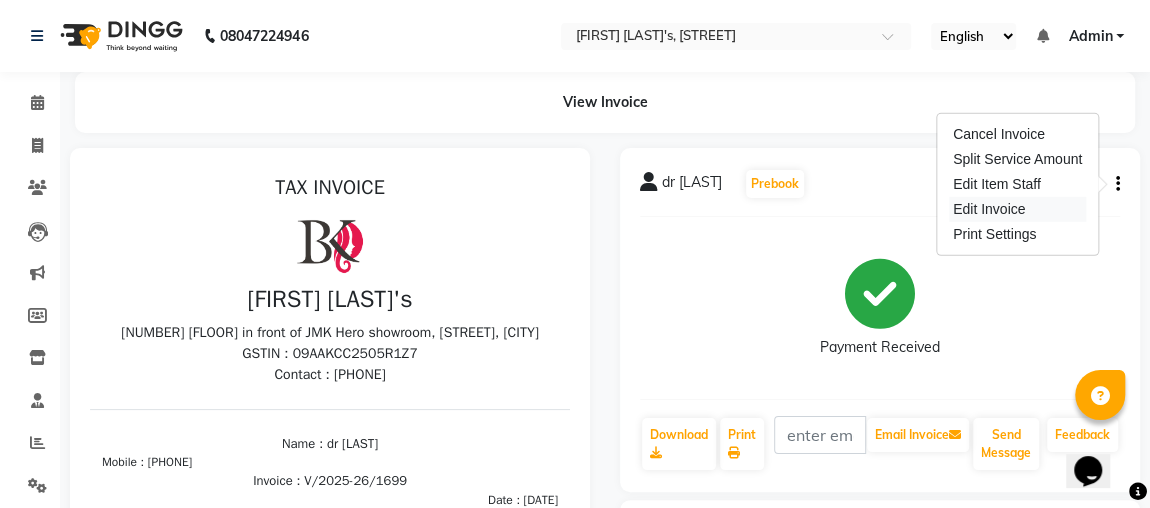click on "Edit Invoice" at bounding box center (1017, 209) 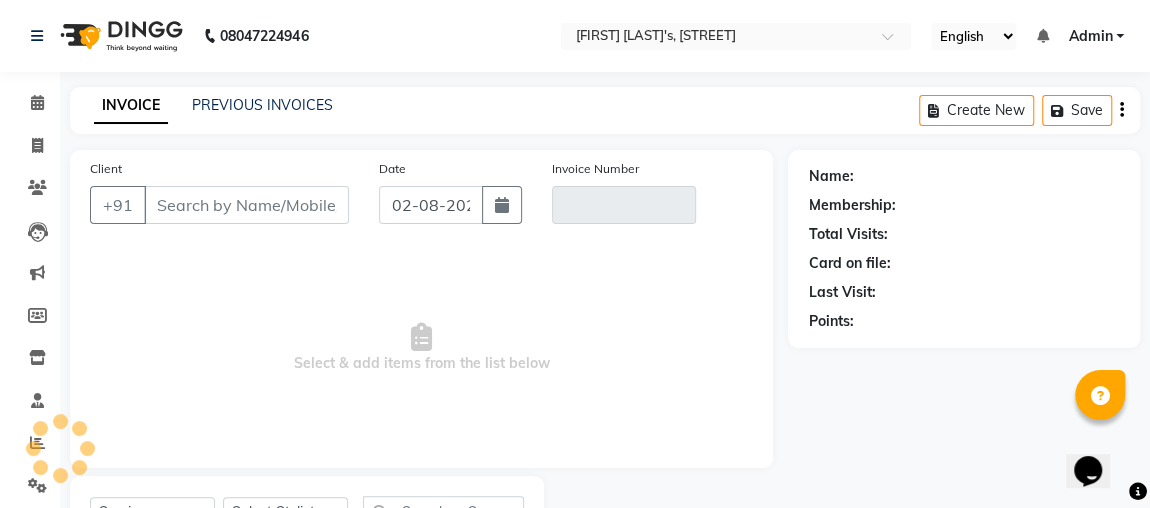 scroll, scrollTop: 91, scrollLeft: 0, axis: vertical 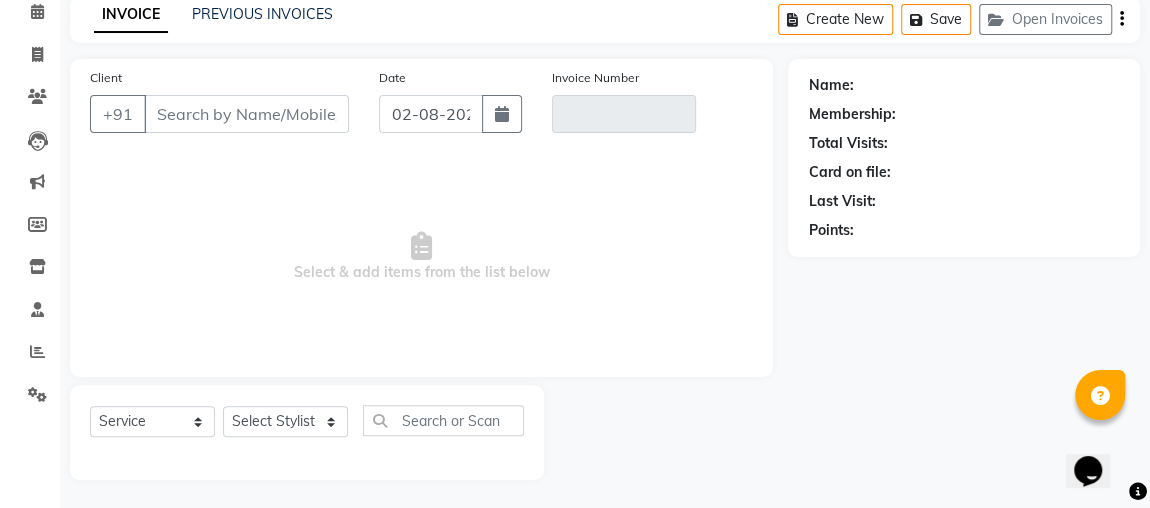 type on "[PHONE]" 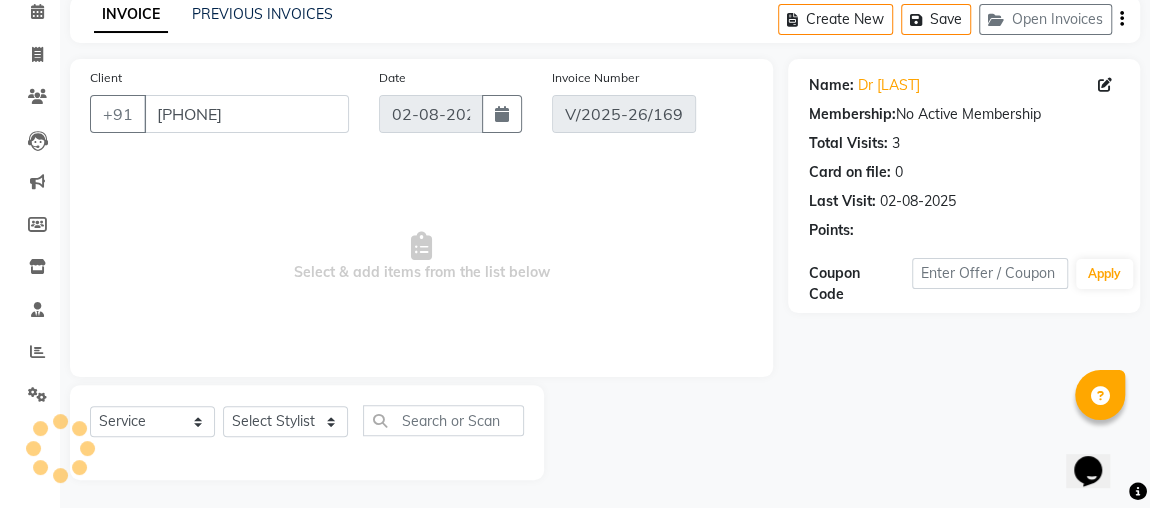 type on "30-07-2025" 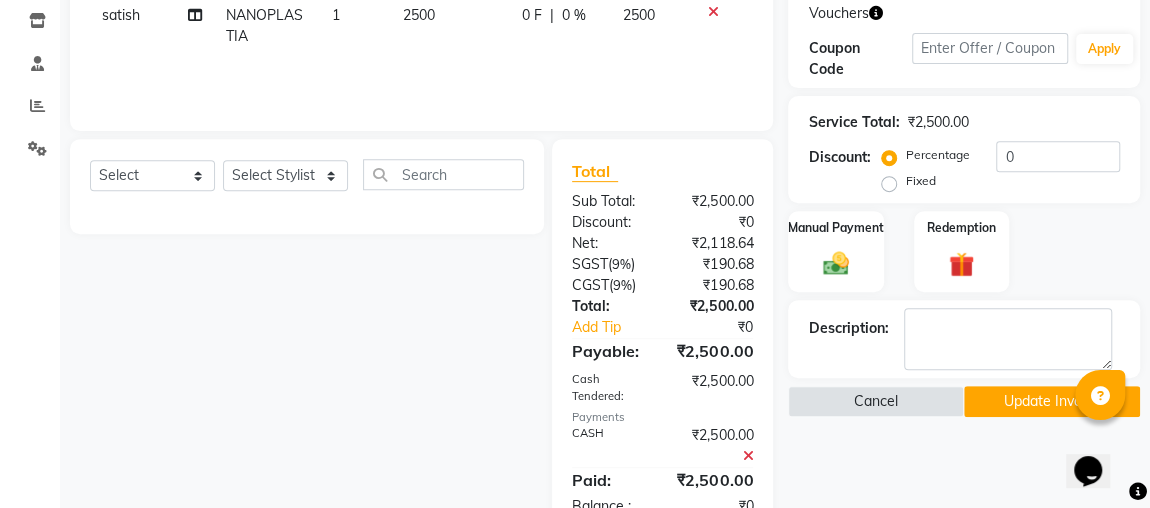 scroll, scrollTop: 350, scrollLeft: 0, axis: vertical 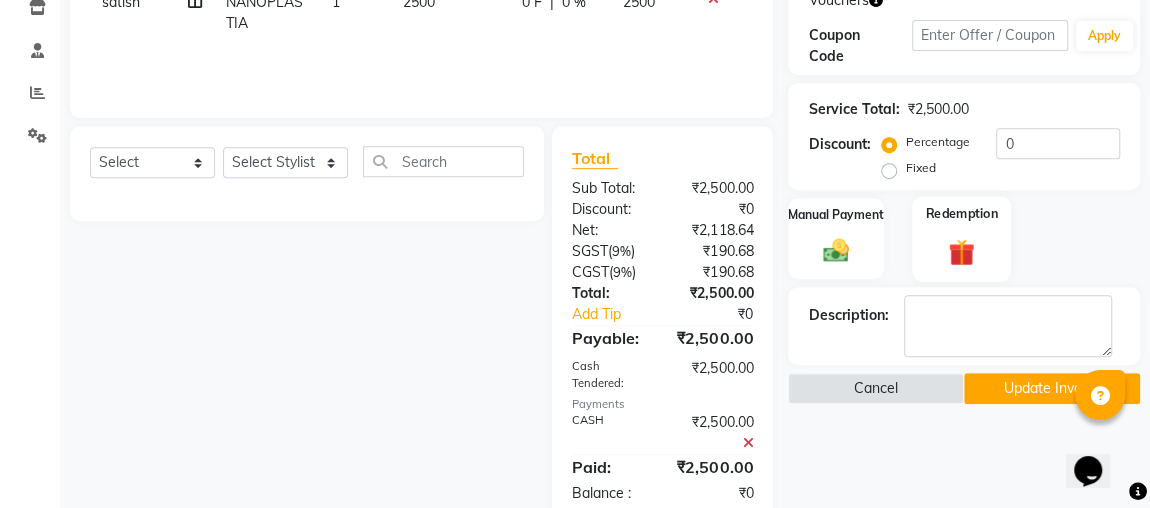 click on "Redemption" 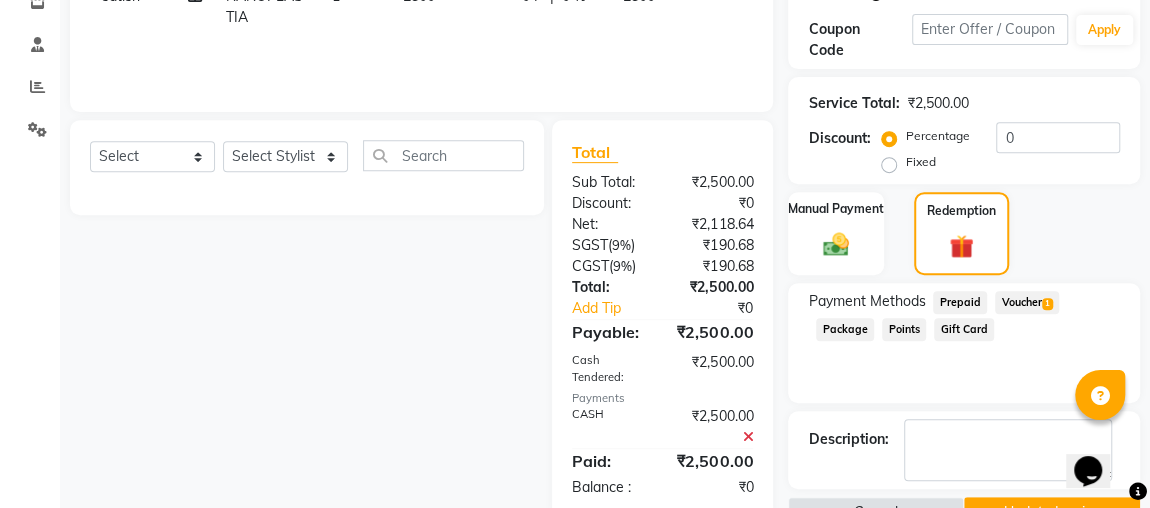 click on "Voucher  1" 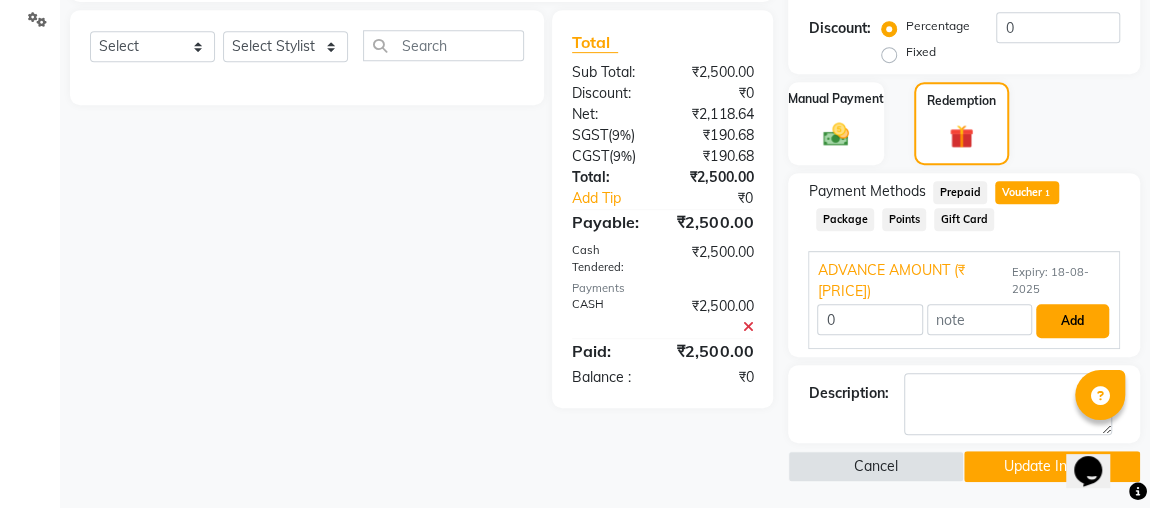 click on "Add" at bounding box center (1072, 321) 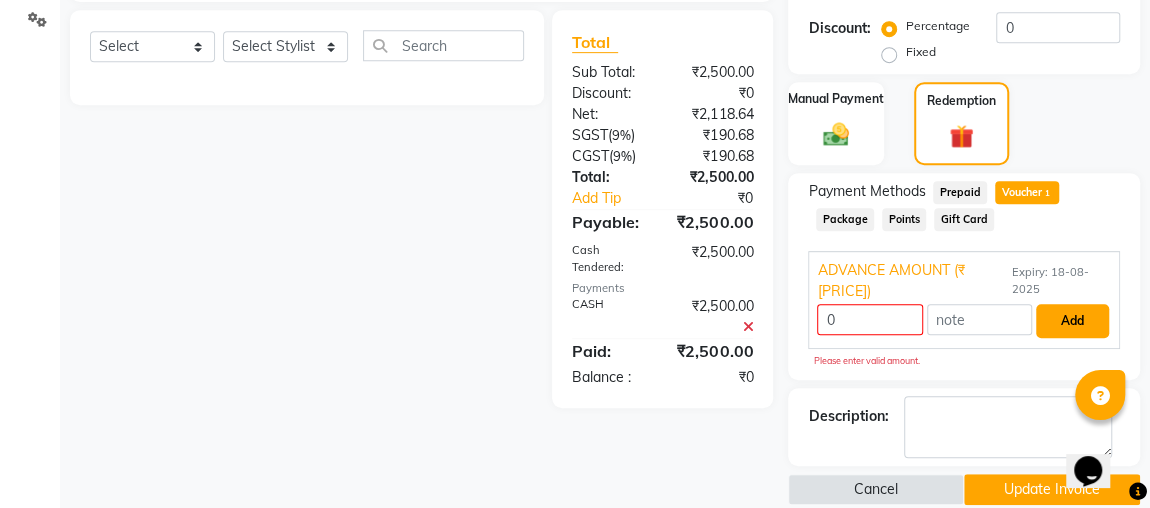 scroll, scrollTop: 489, scrollLeft: 0, axis: vertical 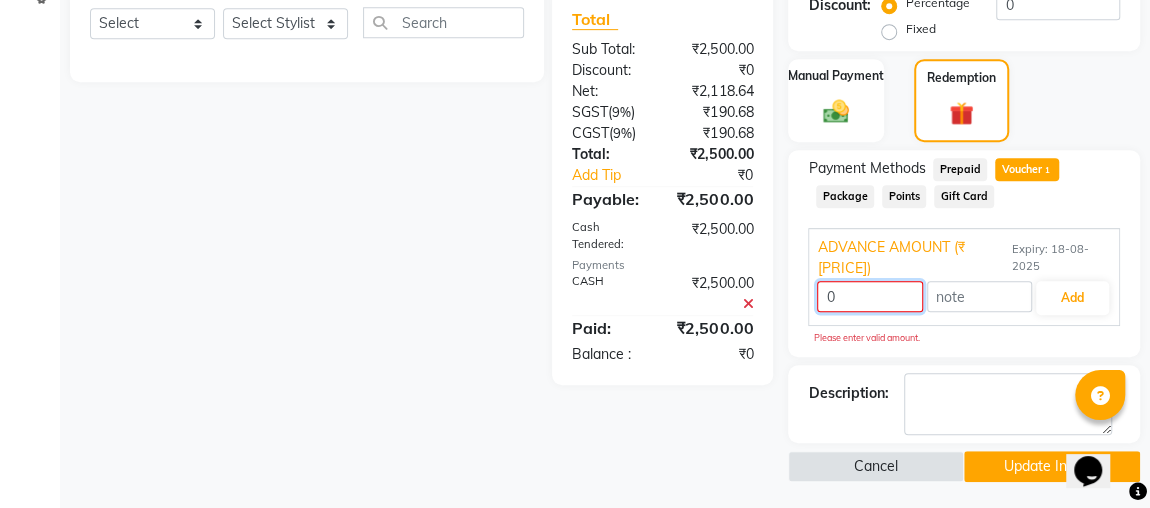 click on "0" at bounding box center [869, 296] 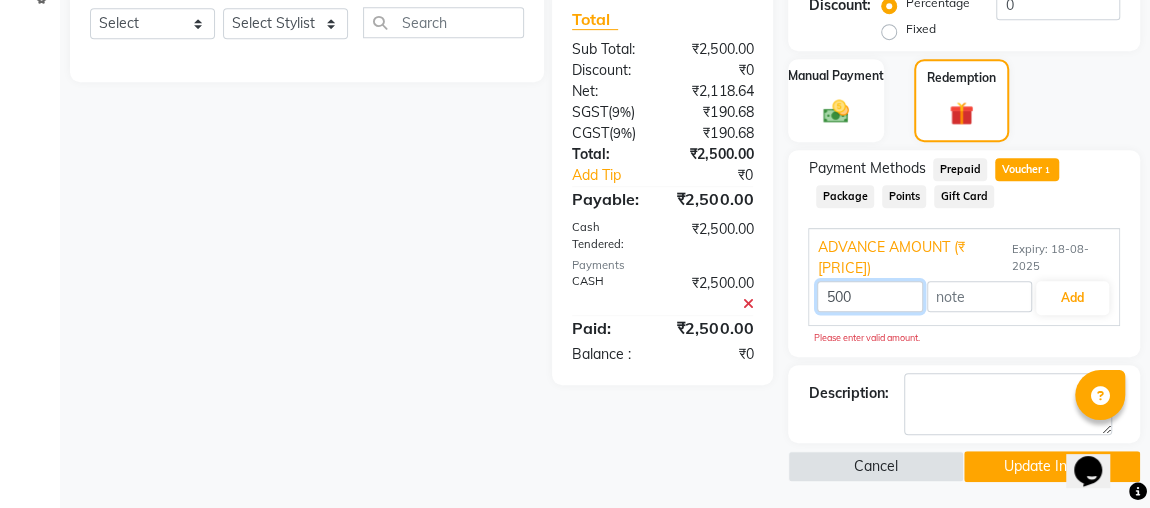 type on "500" 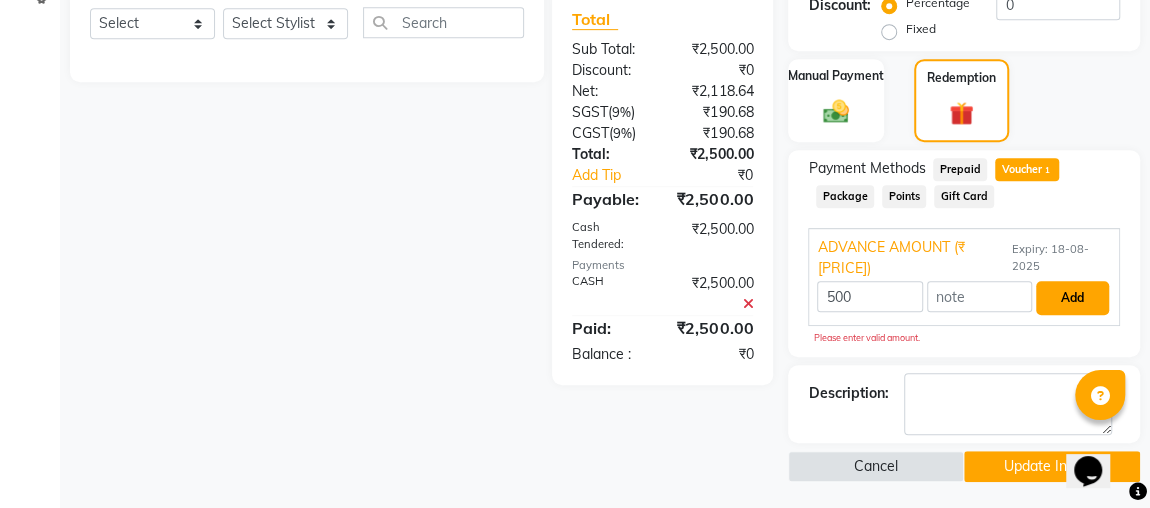 click on "Add" at bounding box center [1072, 298] 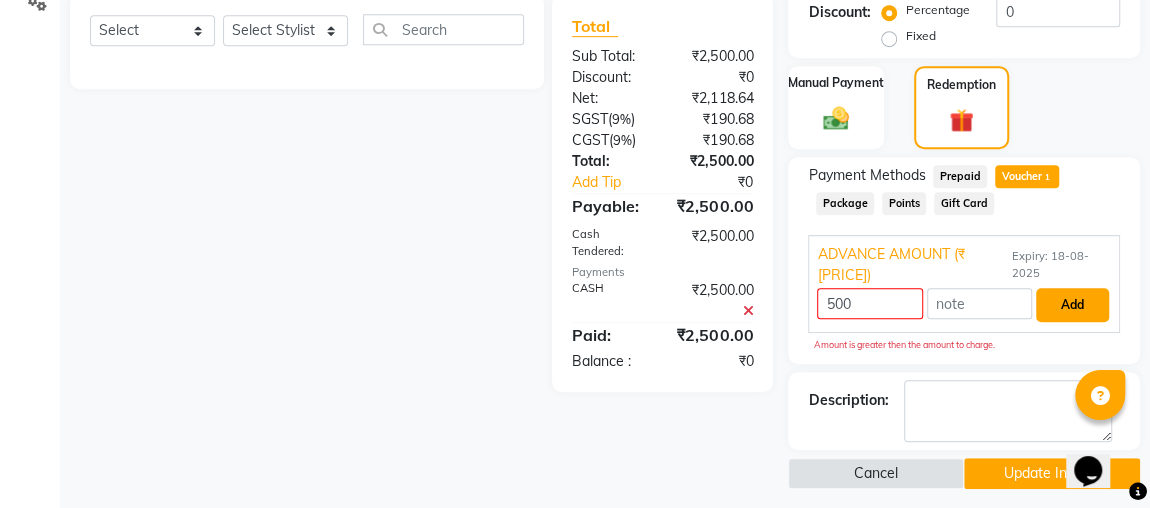 scroll, scrollTop: 489, scrollLeft: 0, axis: vertical 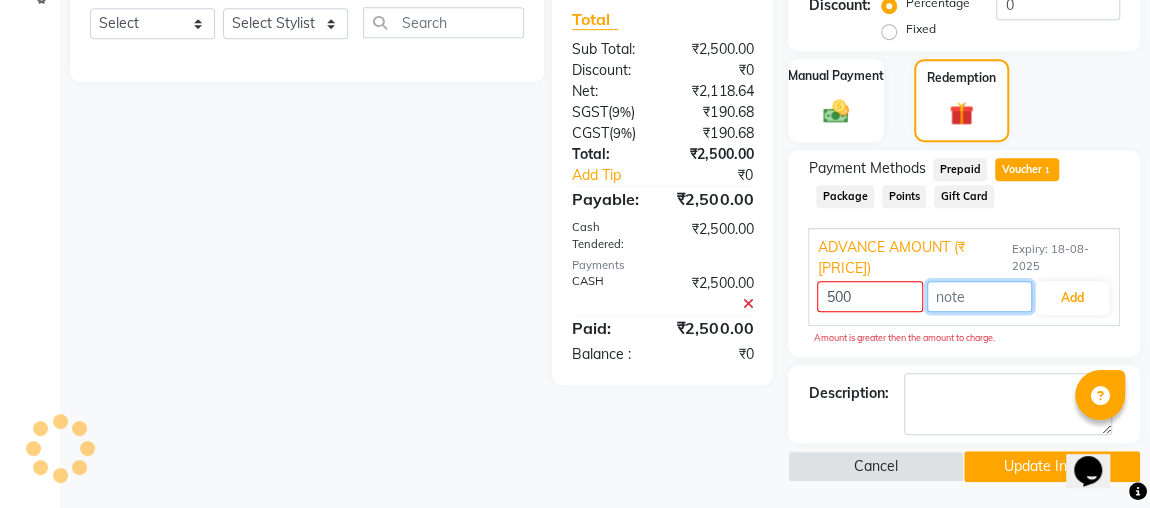 click at bounding box center (979, 296) 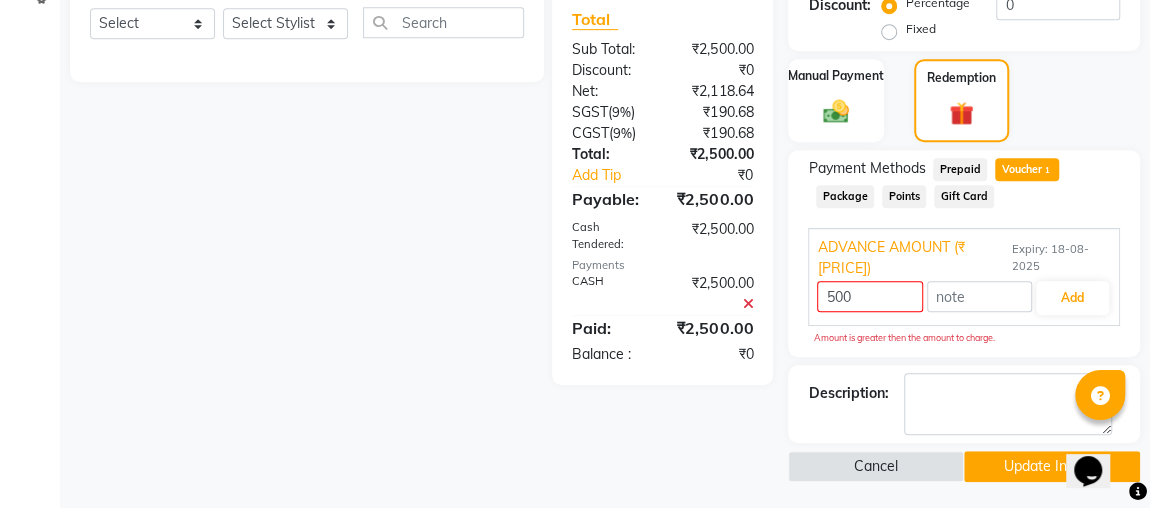 click on "Expiry: 18-08-2025" at bounding box center [1061, 258] 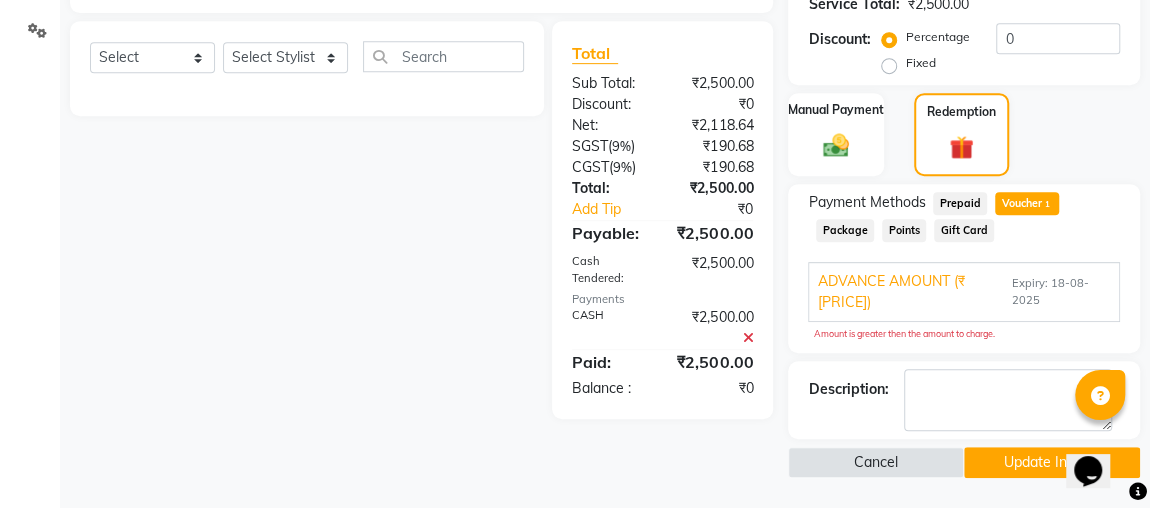 scroll, scrollTop: 451, scrollLeft: 0, axis: vertical 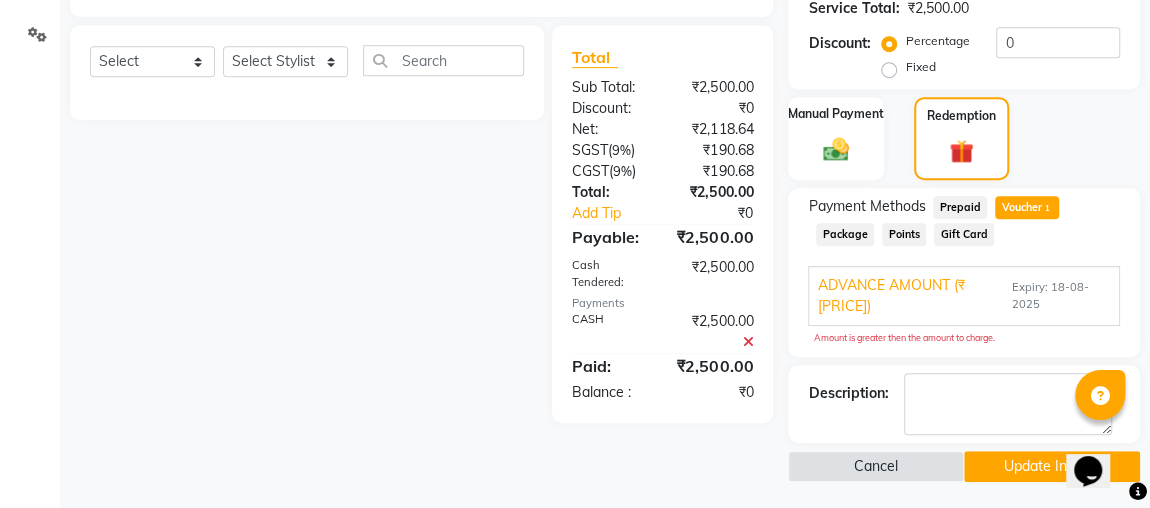 click on "Update Invoice" 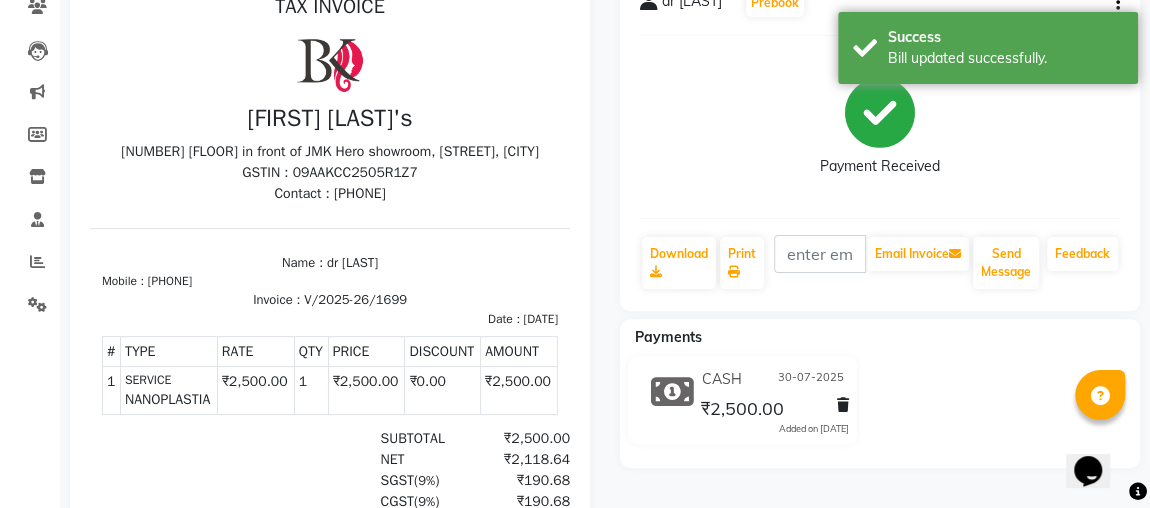 scroll, scrollTop: 0, scrollLeft: 0, axis: both 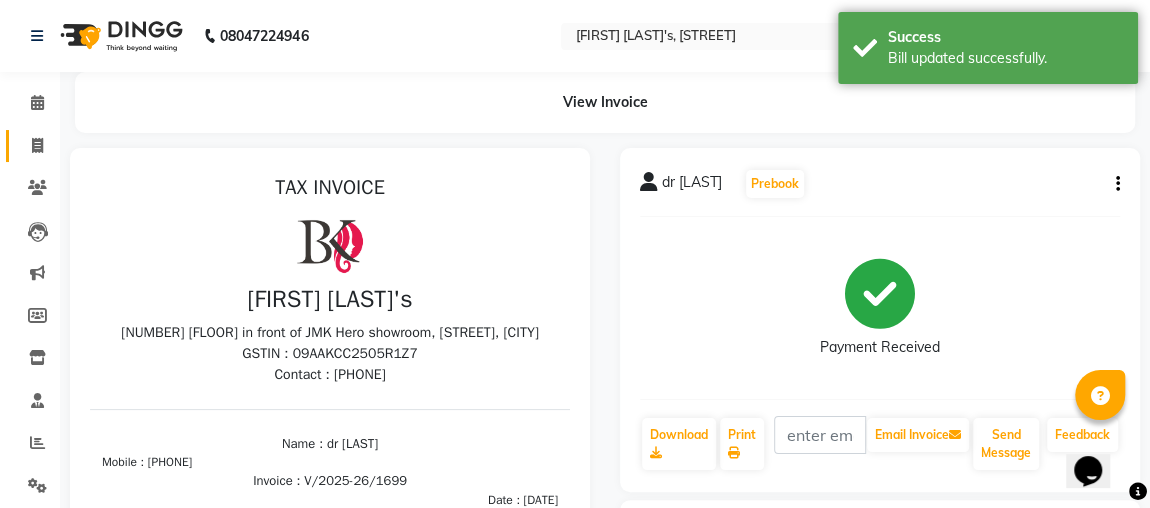 click on "Invoice" 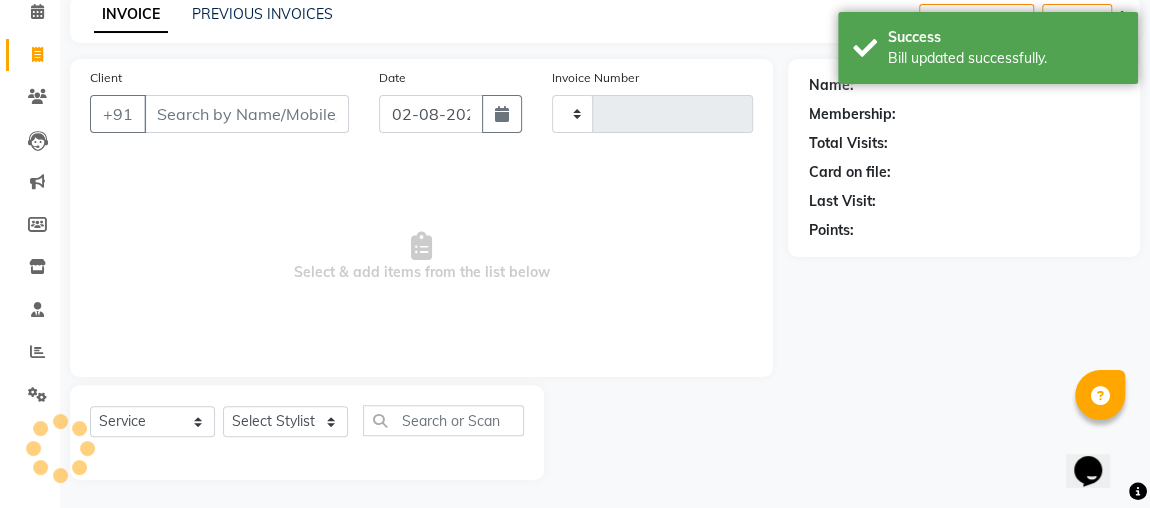 type on "1731" 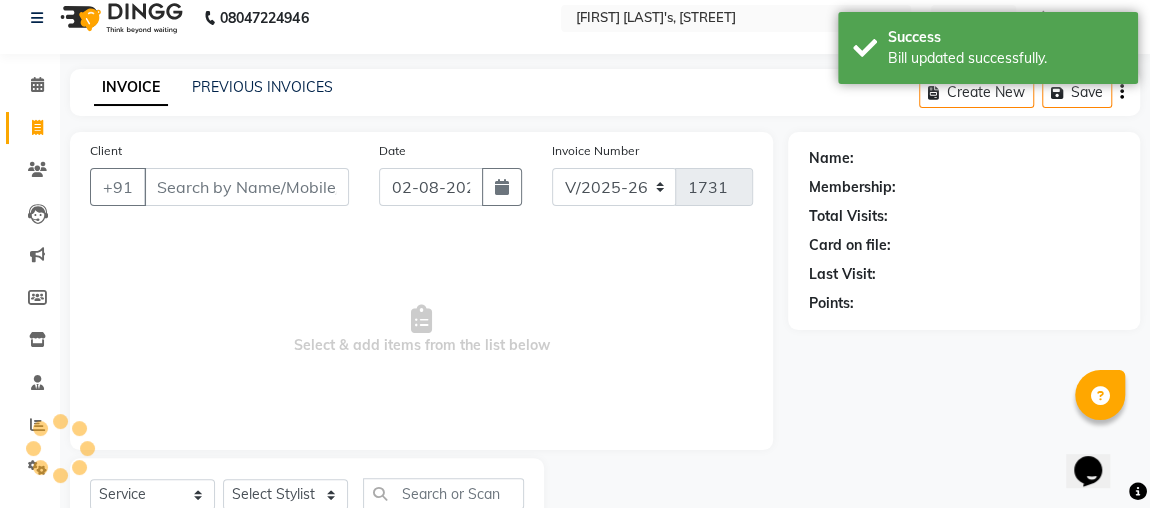 scroll, scrollTop: 0, scrollLeft: 0, axis: both 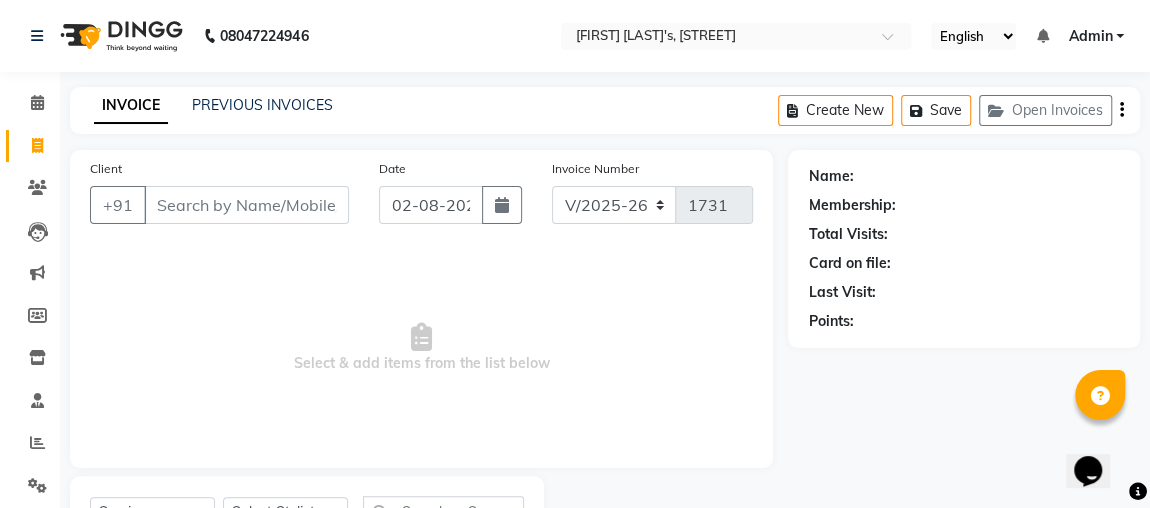 click on "INVOICE PREVIOUS INVOICES Create New   Save   Open Invoices" 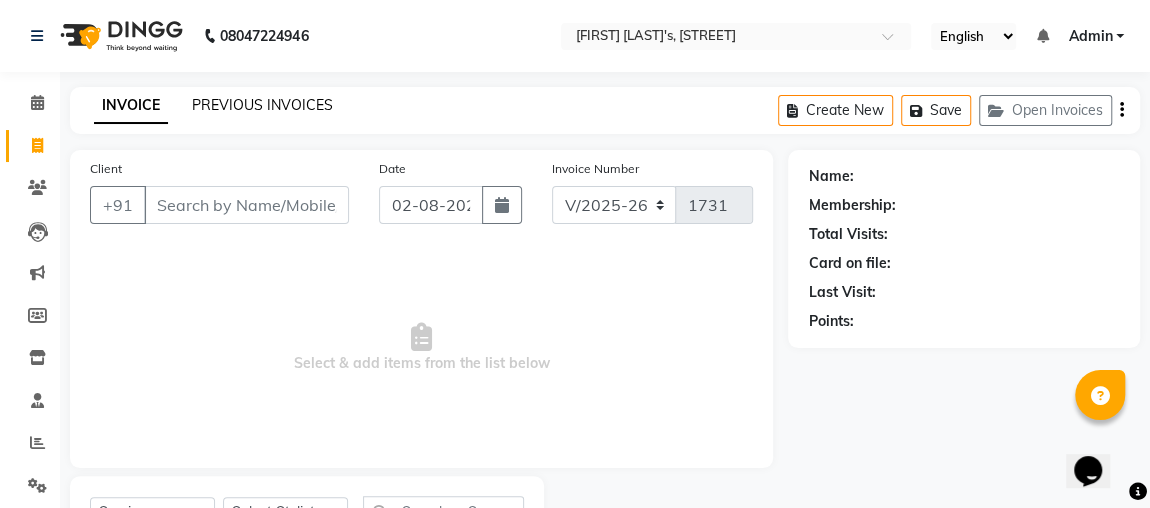 click on "PREVIOUS INVOICES" 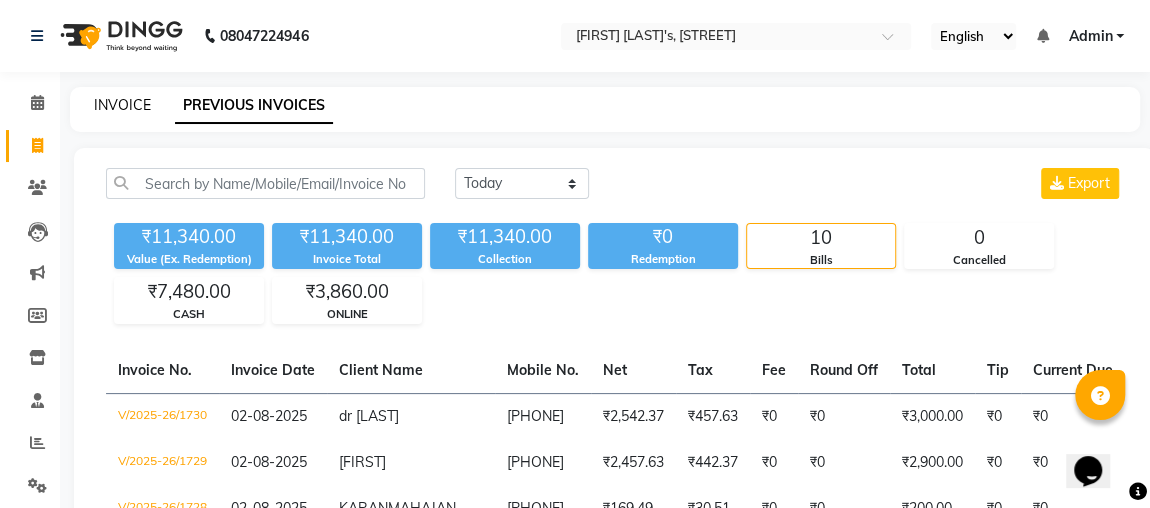 click on "INVOICE" 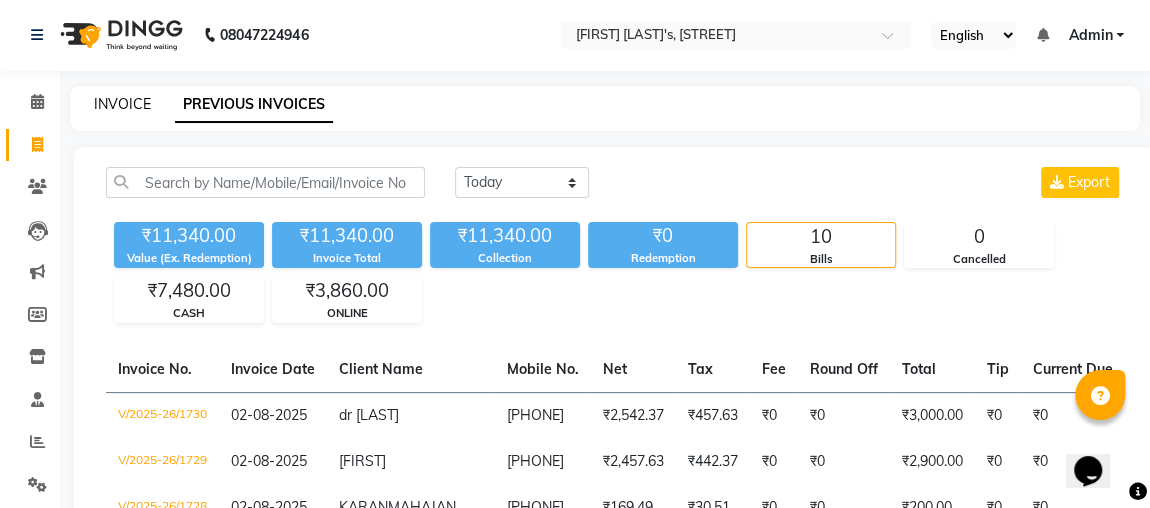 select on "service" 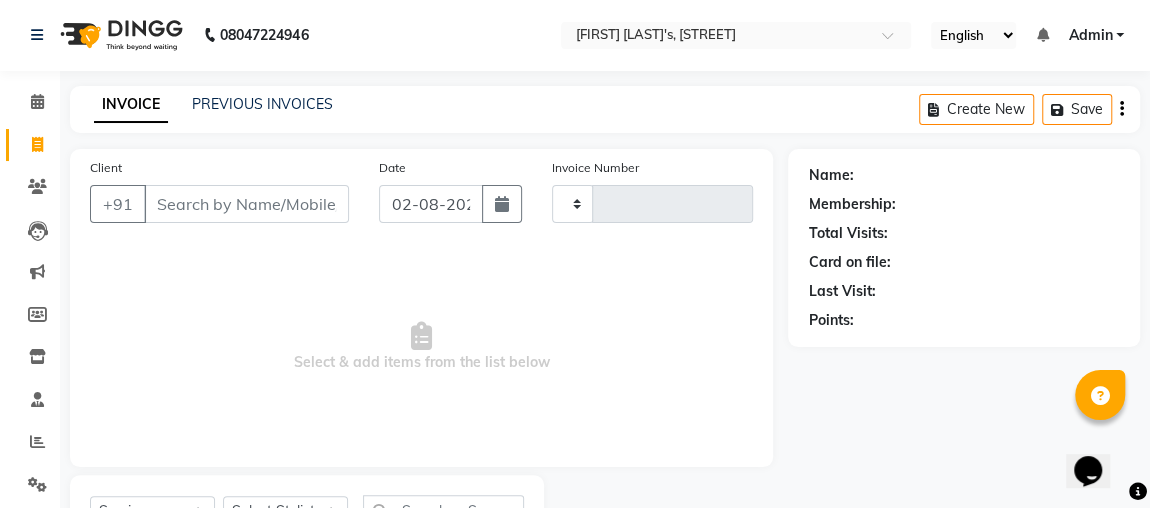 scroll, scrollTop: 91, scrollLeft: 0, axis: vertical 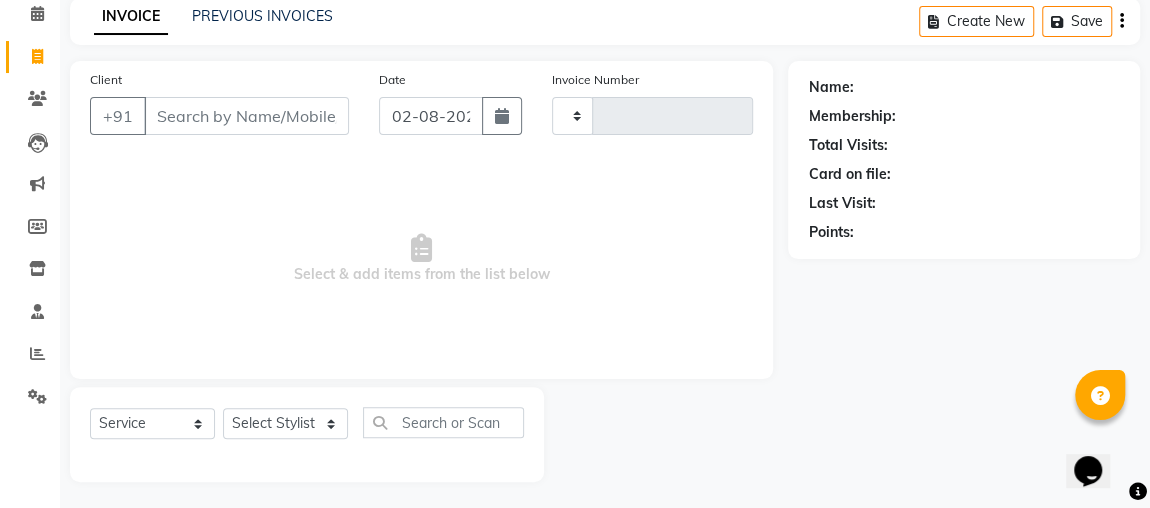 type on "1731" 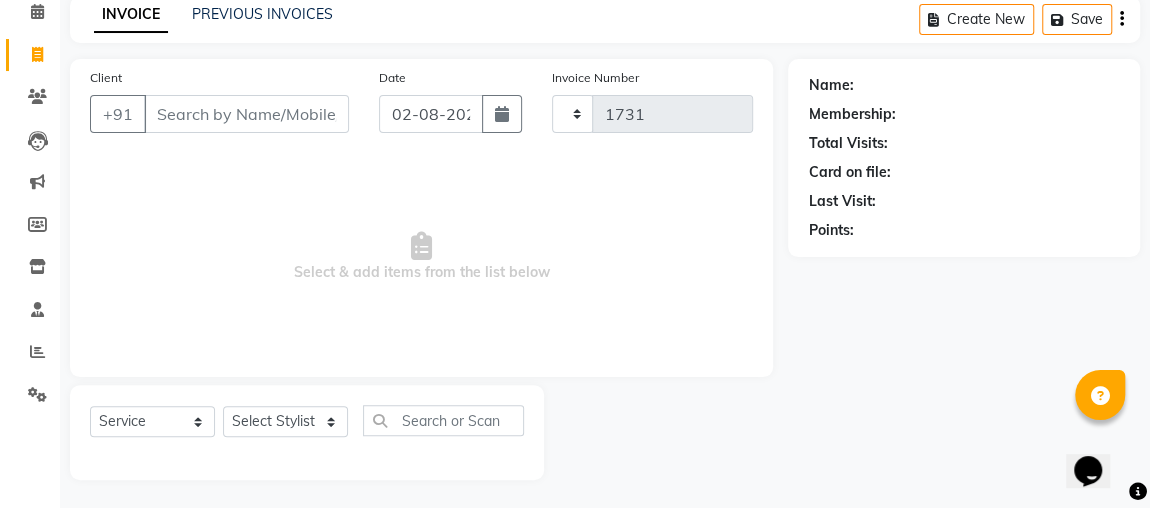 select on "4362" 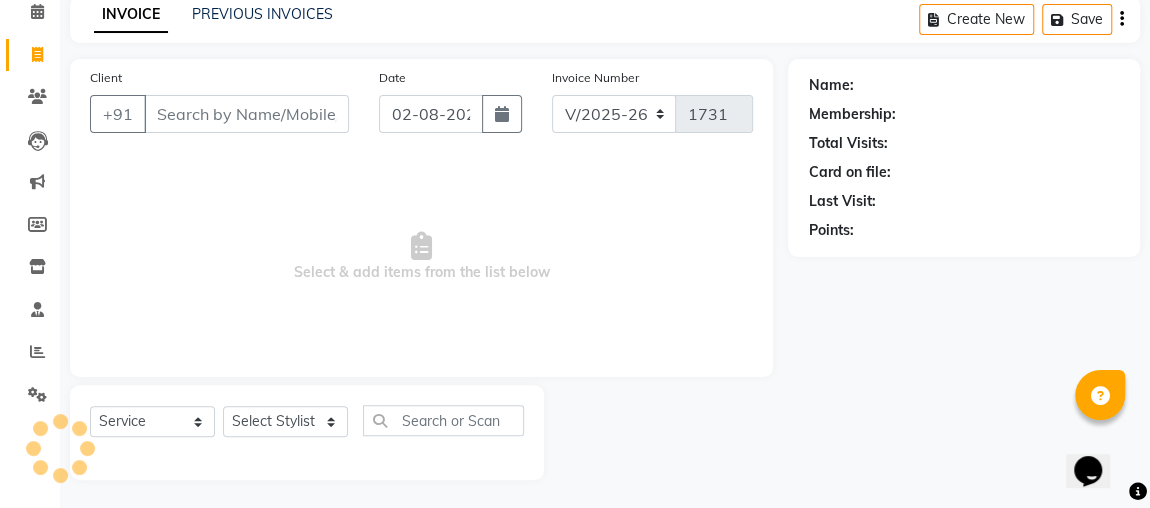 click on "Client +[COUNTRYCODE] [DATE] Invoice Number V/[YEAR] V/[YEAR]-[YEAR] [NUMBER]  Select & add items from the list below" 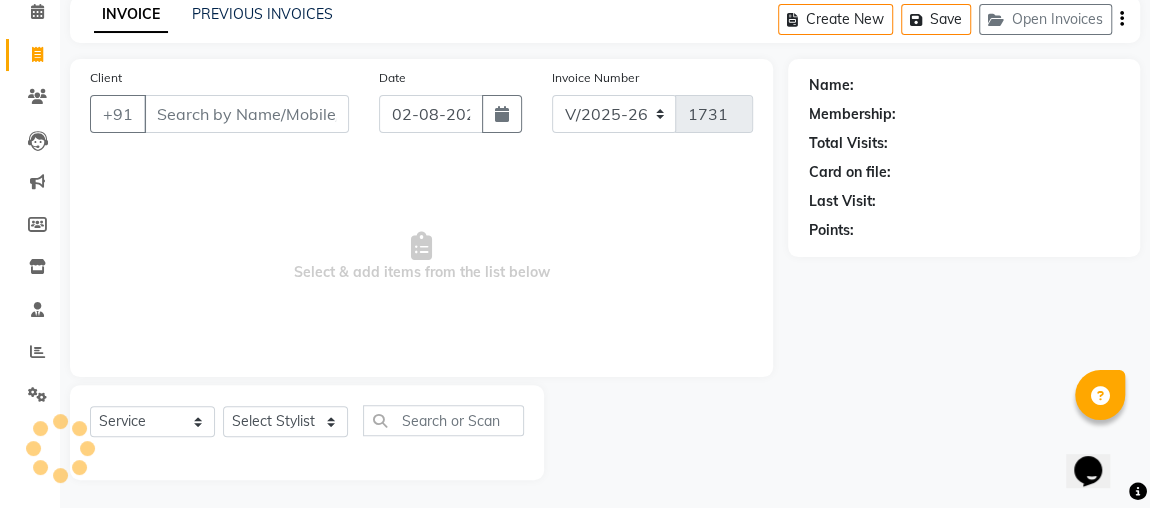 click on "Select  Service  Product  Membership  Package Voucher Prepaid Gift Card  Select Stylist" 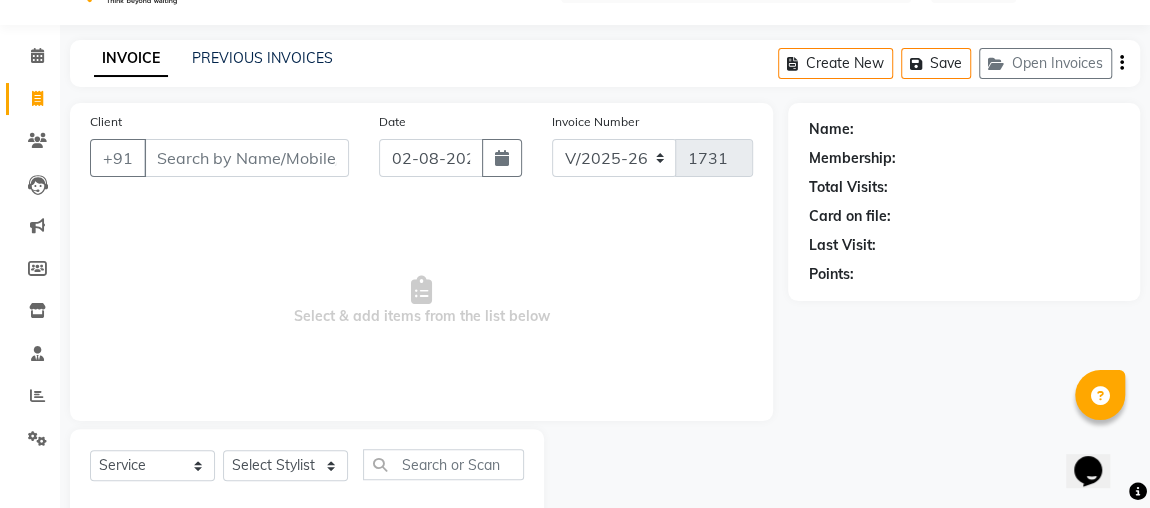 scroll, scrollTop: 0, scrollLeft: 0, axis: both 